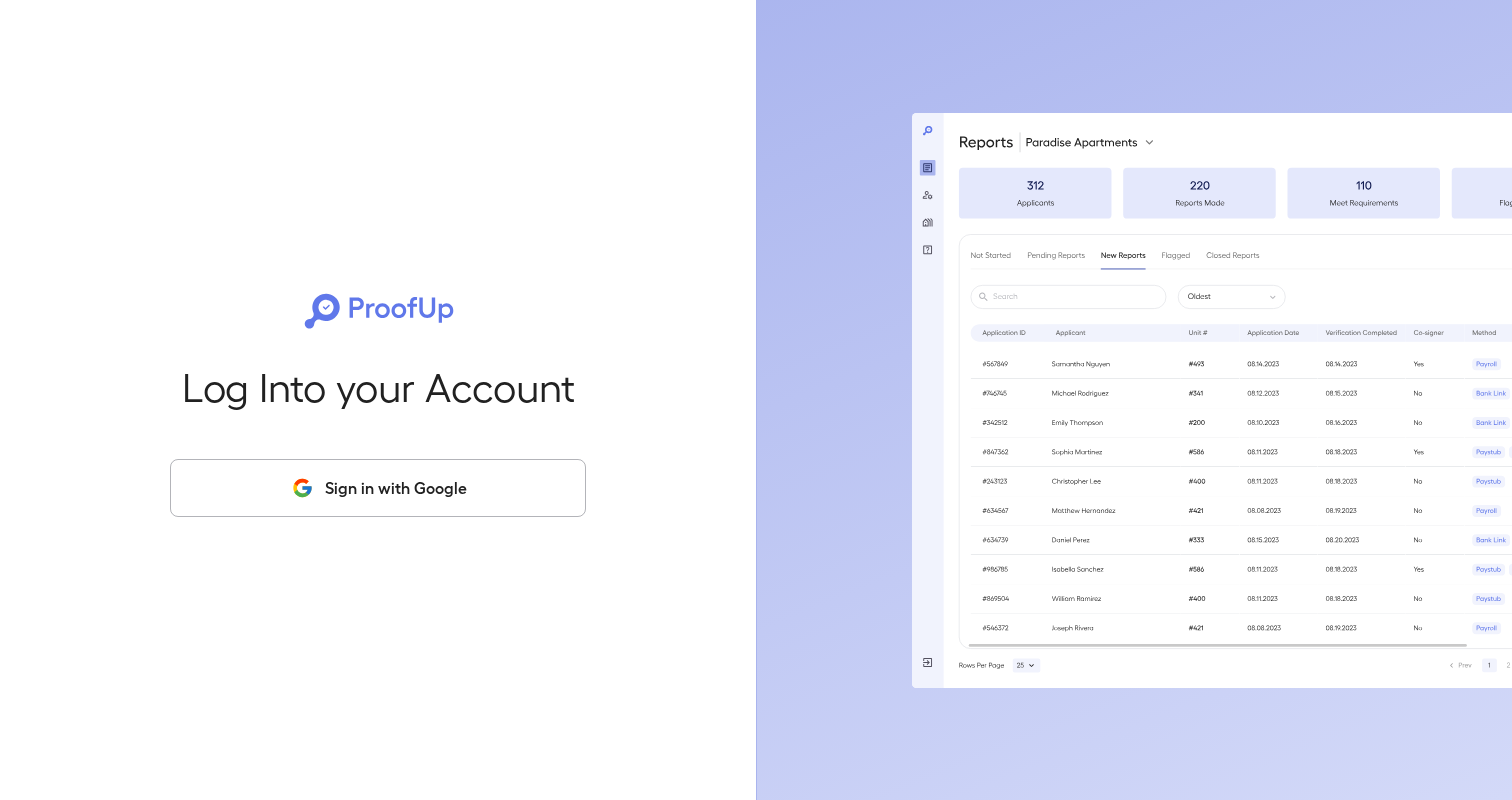 scroll, scrollTop: 0, scrollLeft: 0, axis: both 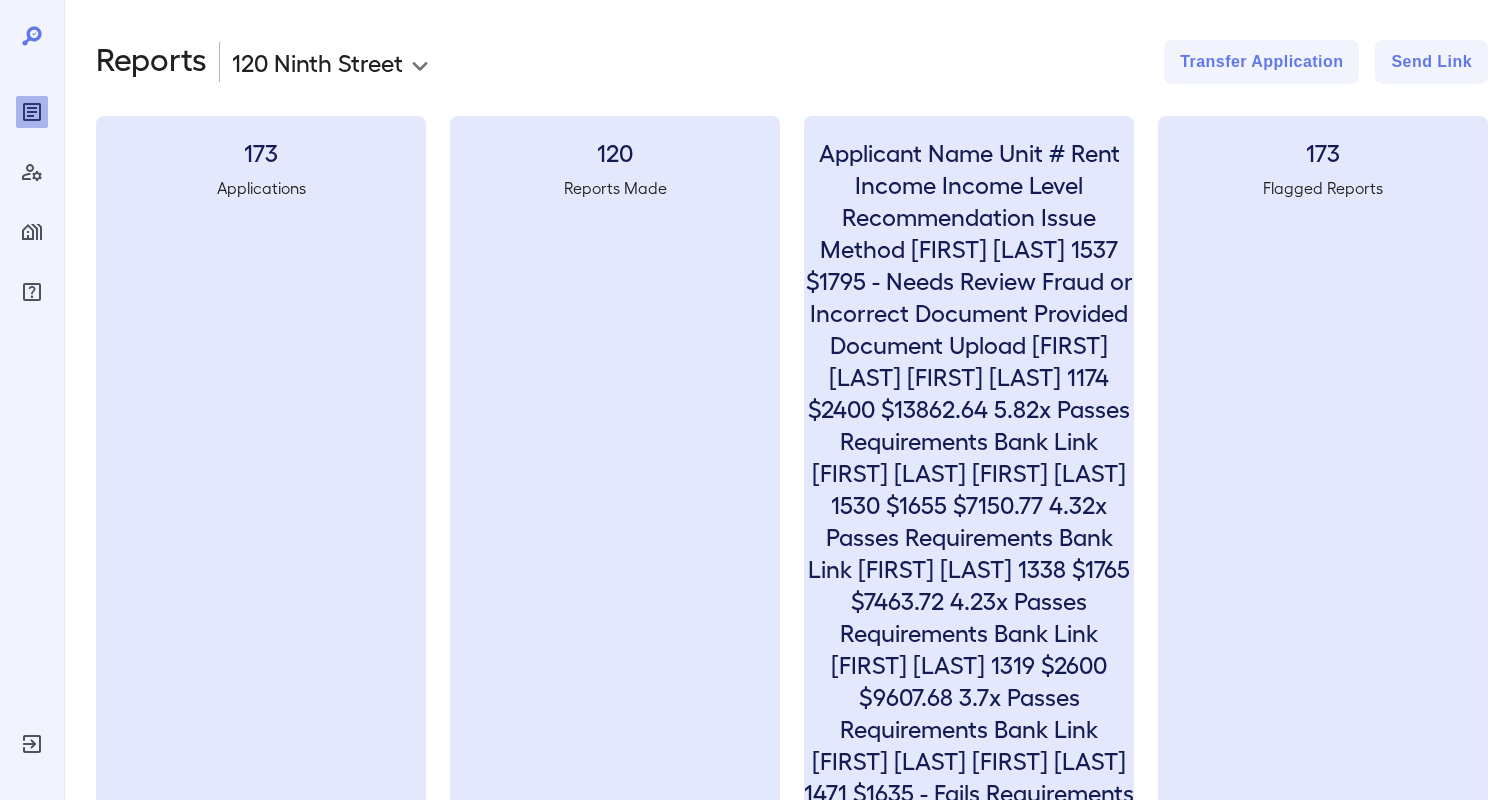 click on "**********" at bounding box center (756, 400) 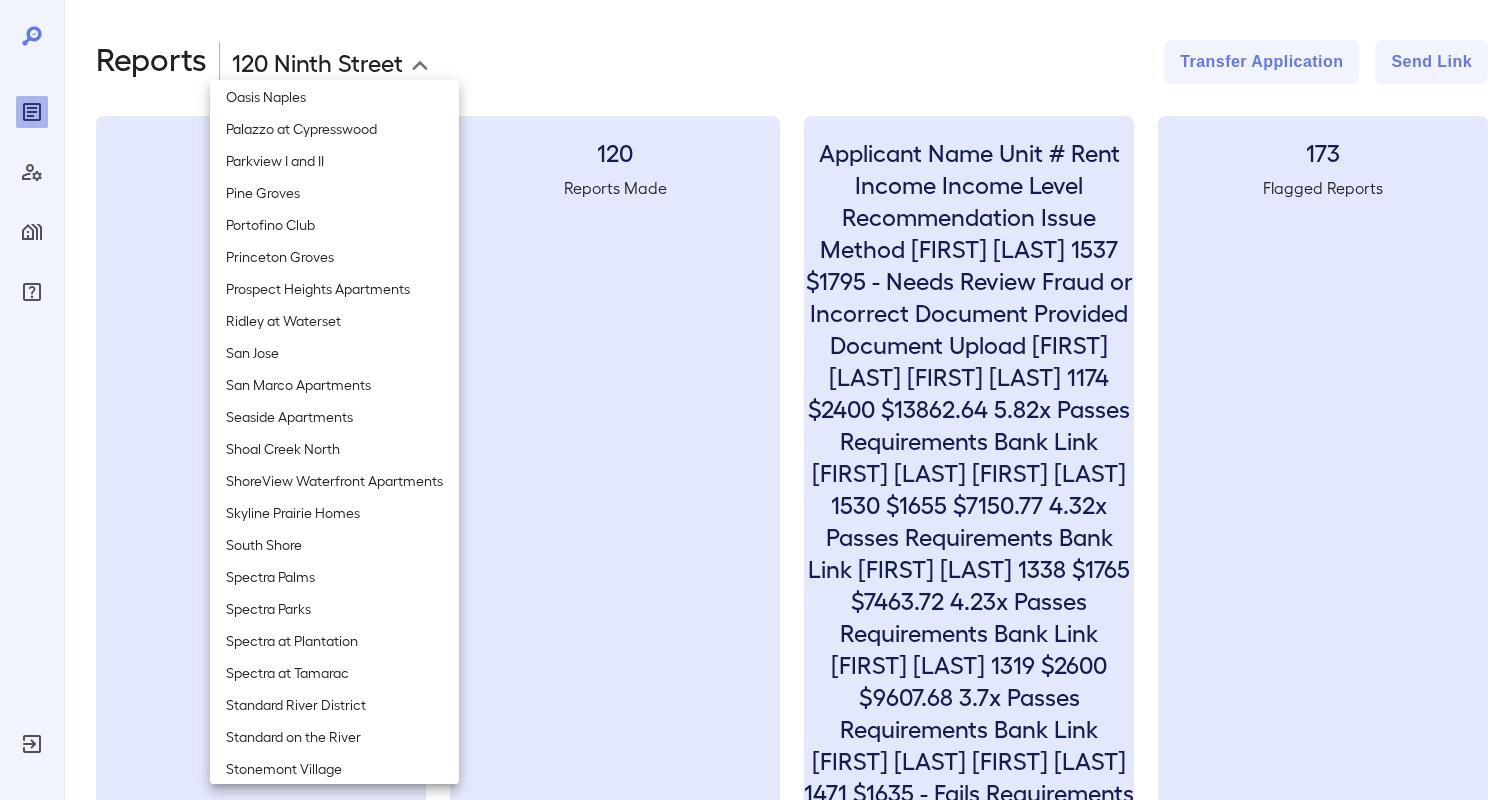 scroll, scrollTop: 2256, scrollLeft: 0, axis: vertical 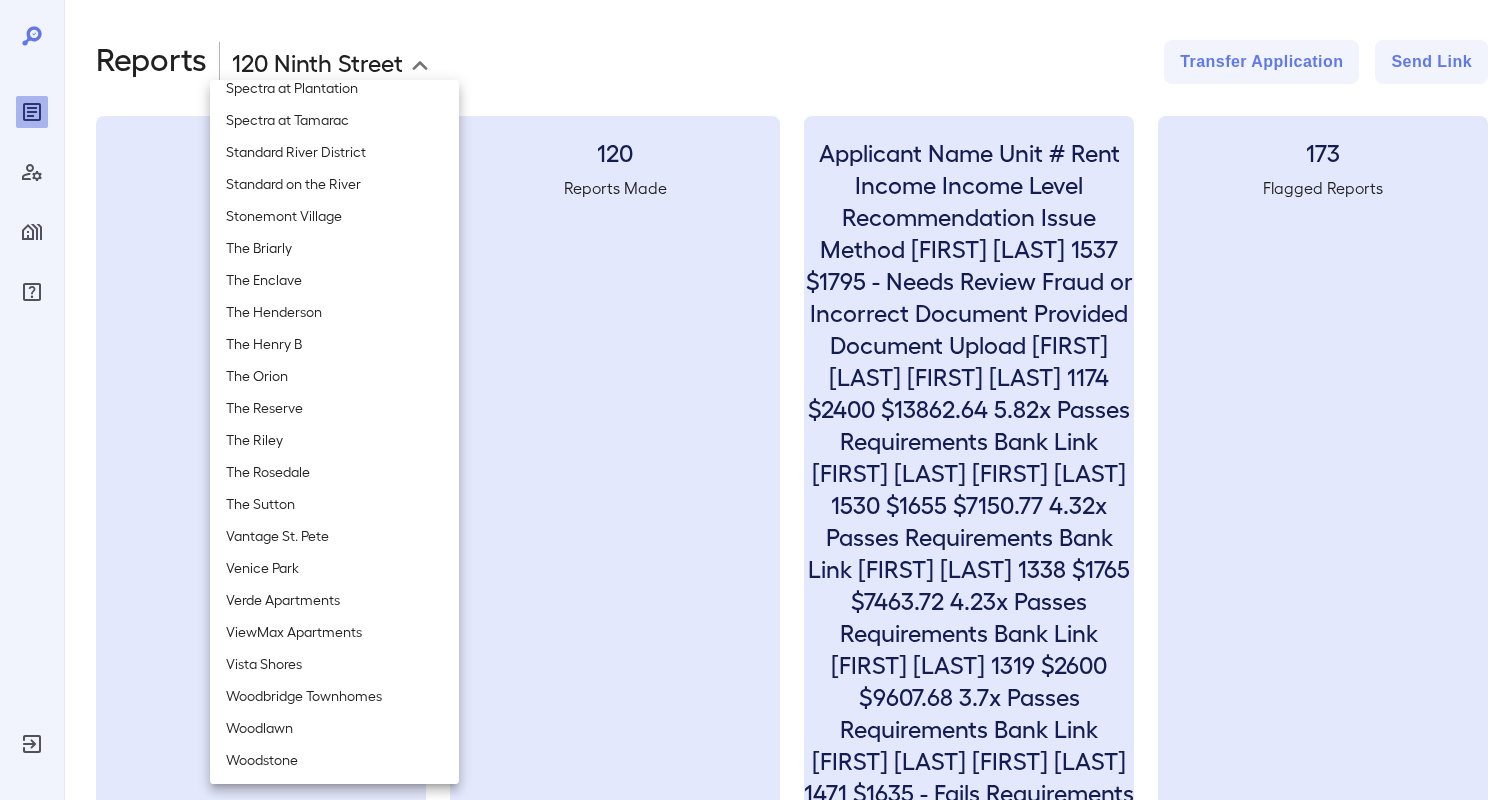 click on "The Briarly" at bounding box center (334, 248) 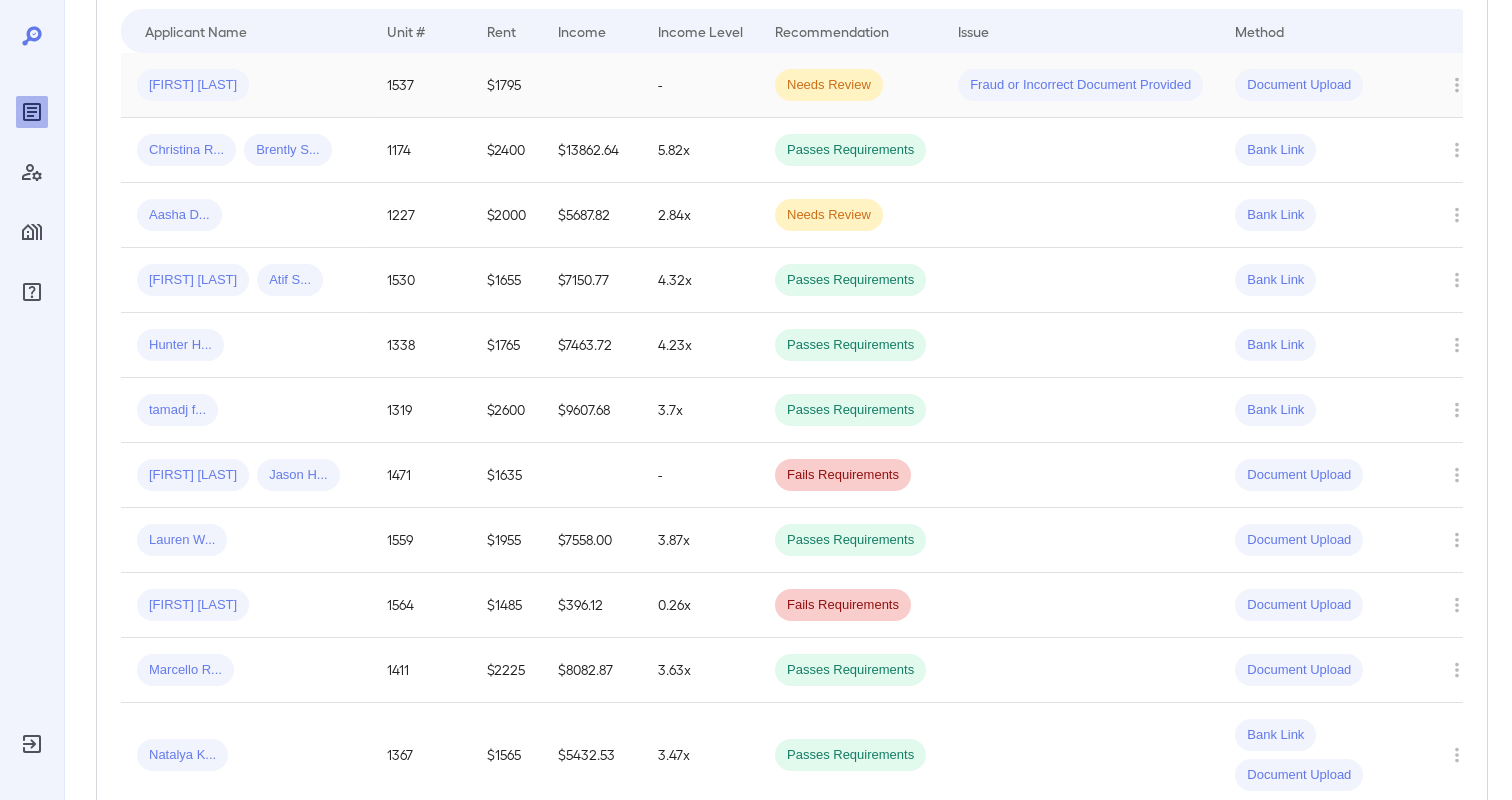 scroll, scrollTop: 868, scrollLeft: 0, axis: vertical 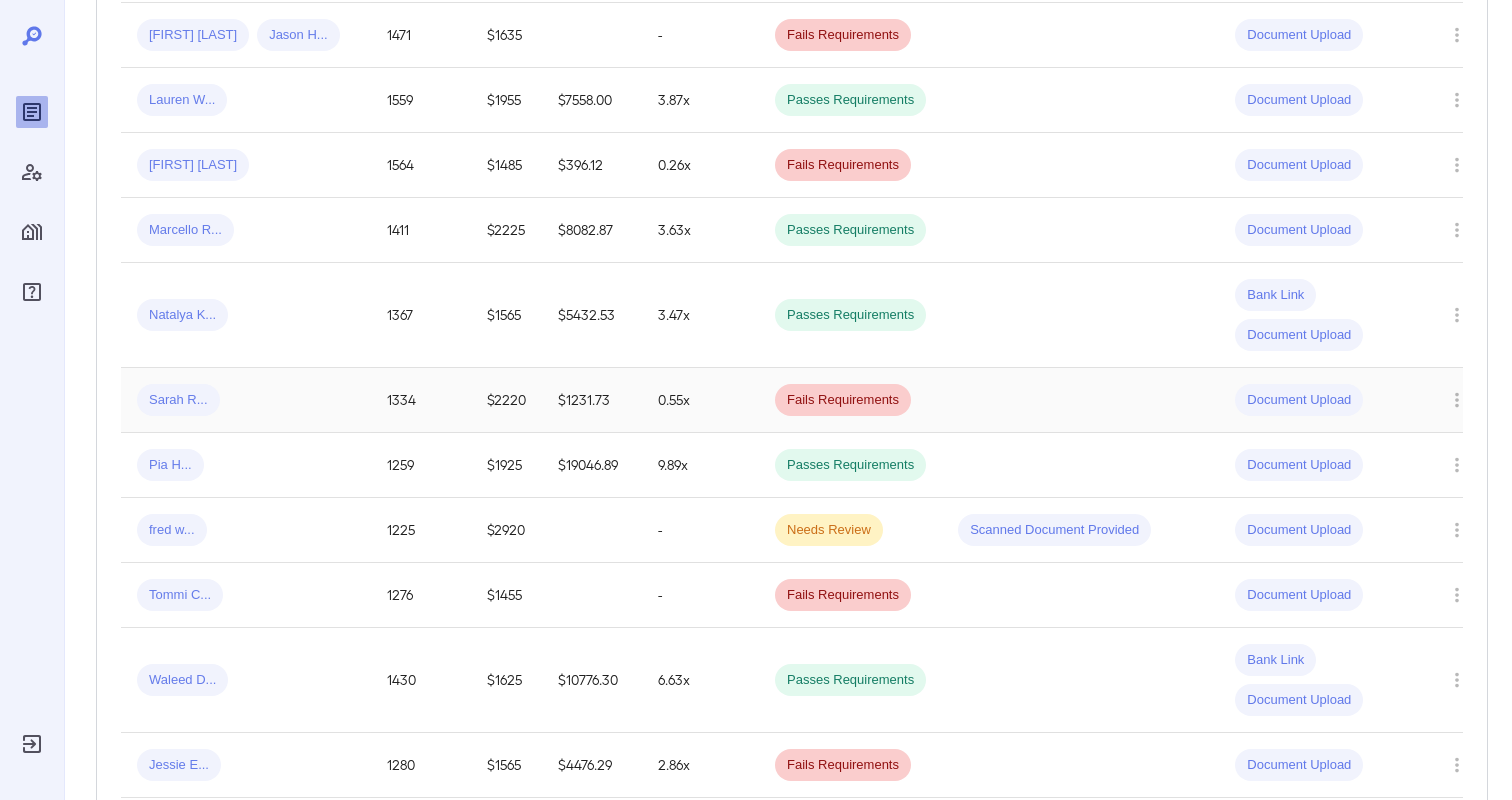 click on "1334" at bounding box center (421, 400) 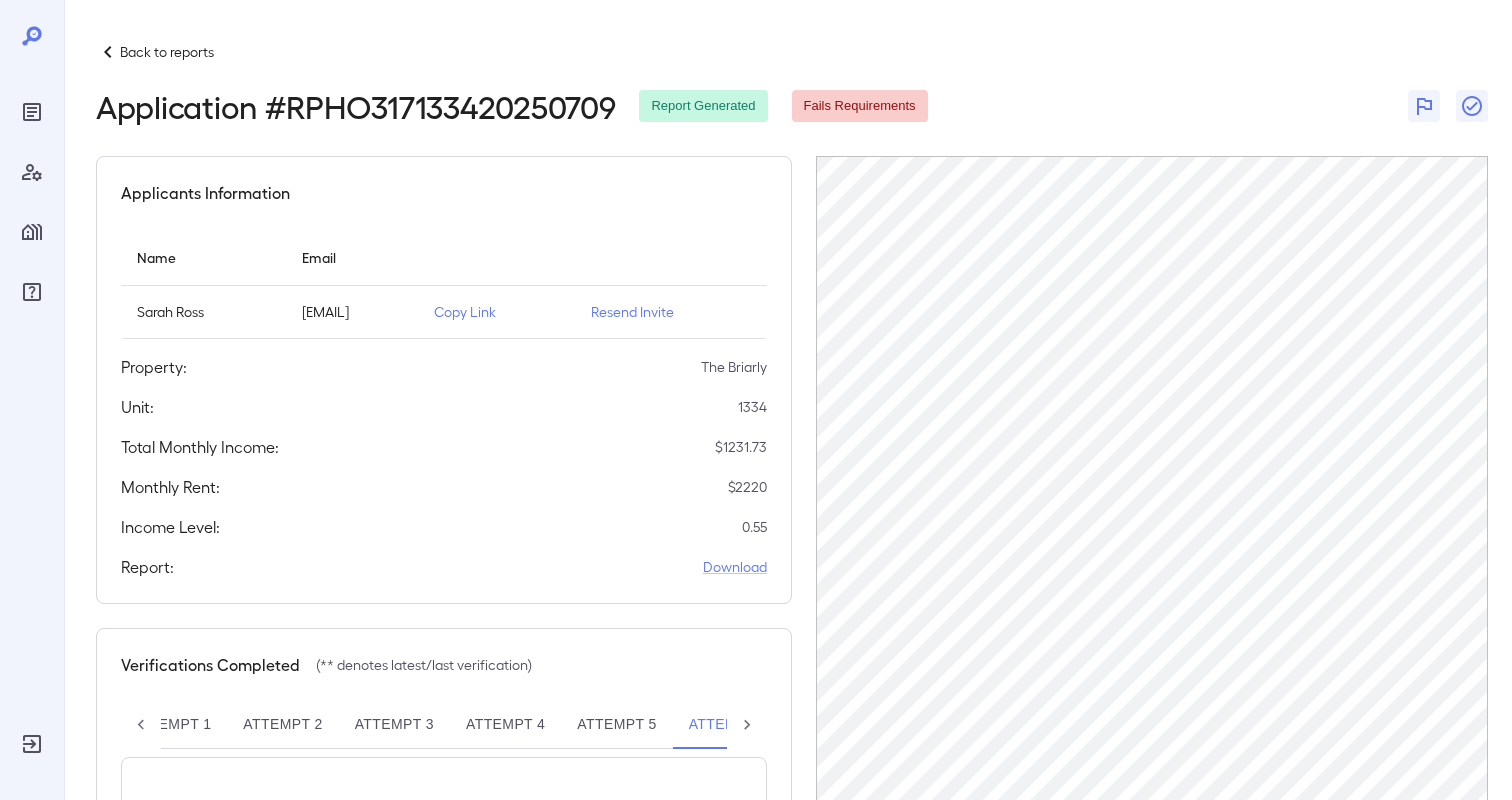 scroll, scrollTop: 0, scrollLeft: 45, axis: horizontal 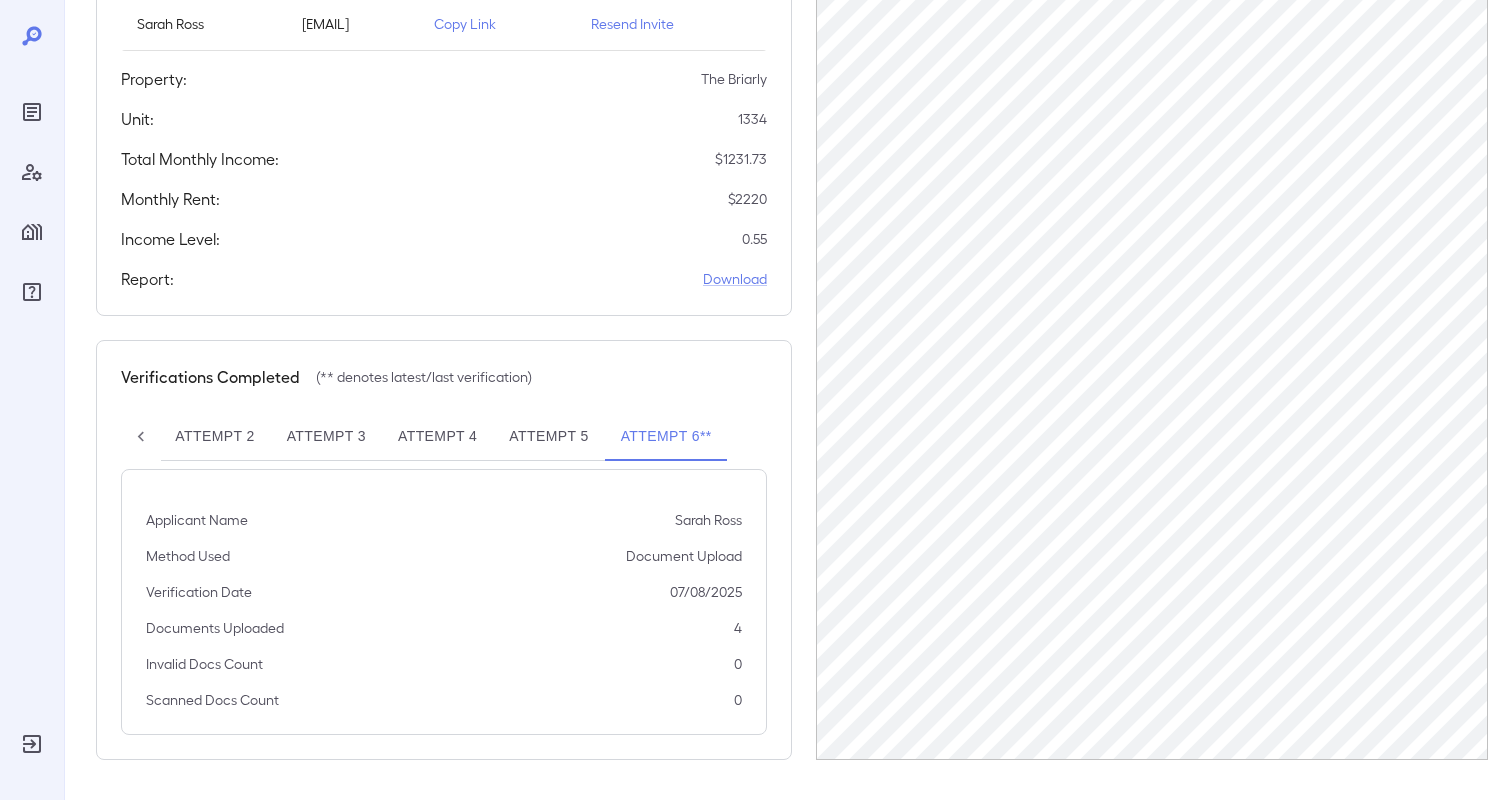click on "Applicant Name [FIRST] [LAST] Method Used Document Upload Verification Date [DATE] Documents Uploaded 4 Invalid Docs Count 0 Scanned Docs Count 0" at bounding box center [444, 602] 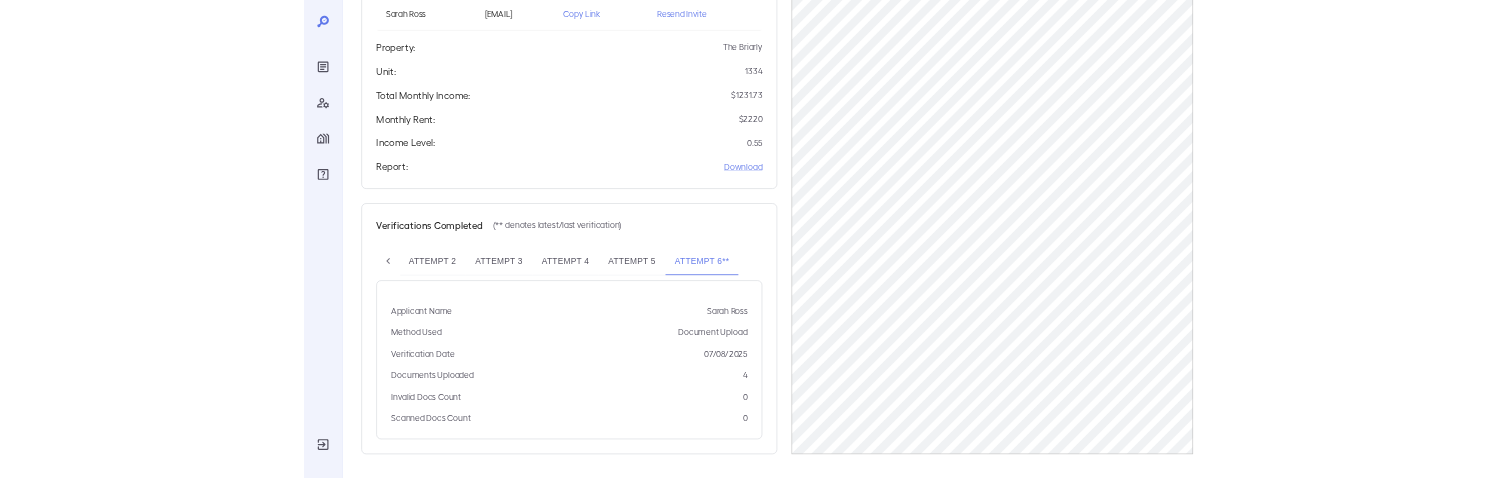 scroll, scrollTop: 0, scrollLeft: 0, axis: both 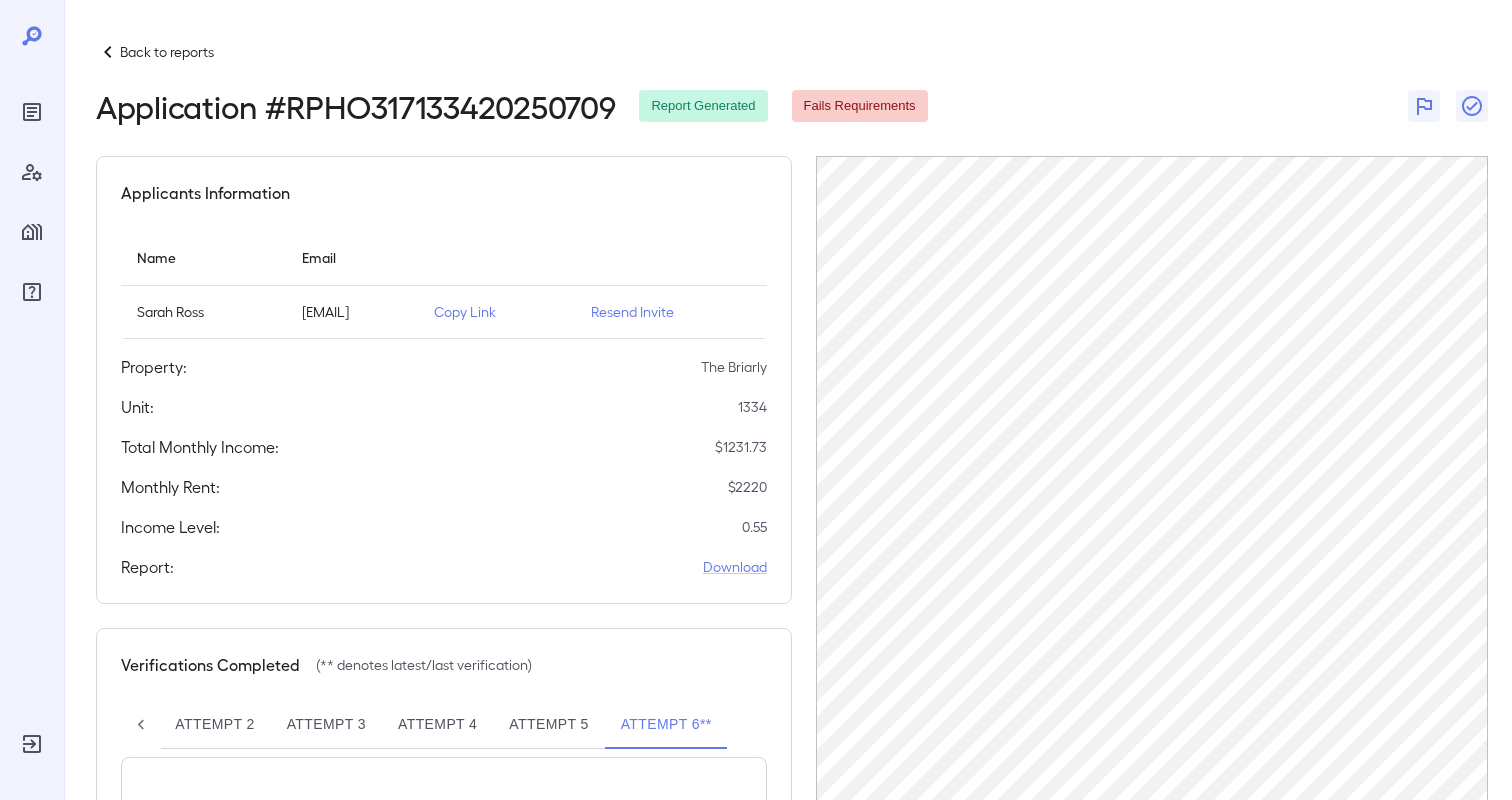 click on "Sarah Ross" at bounding box center [203, 312] 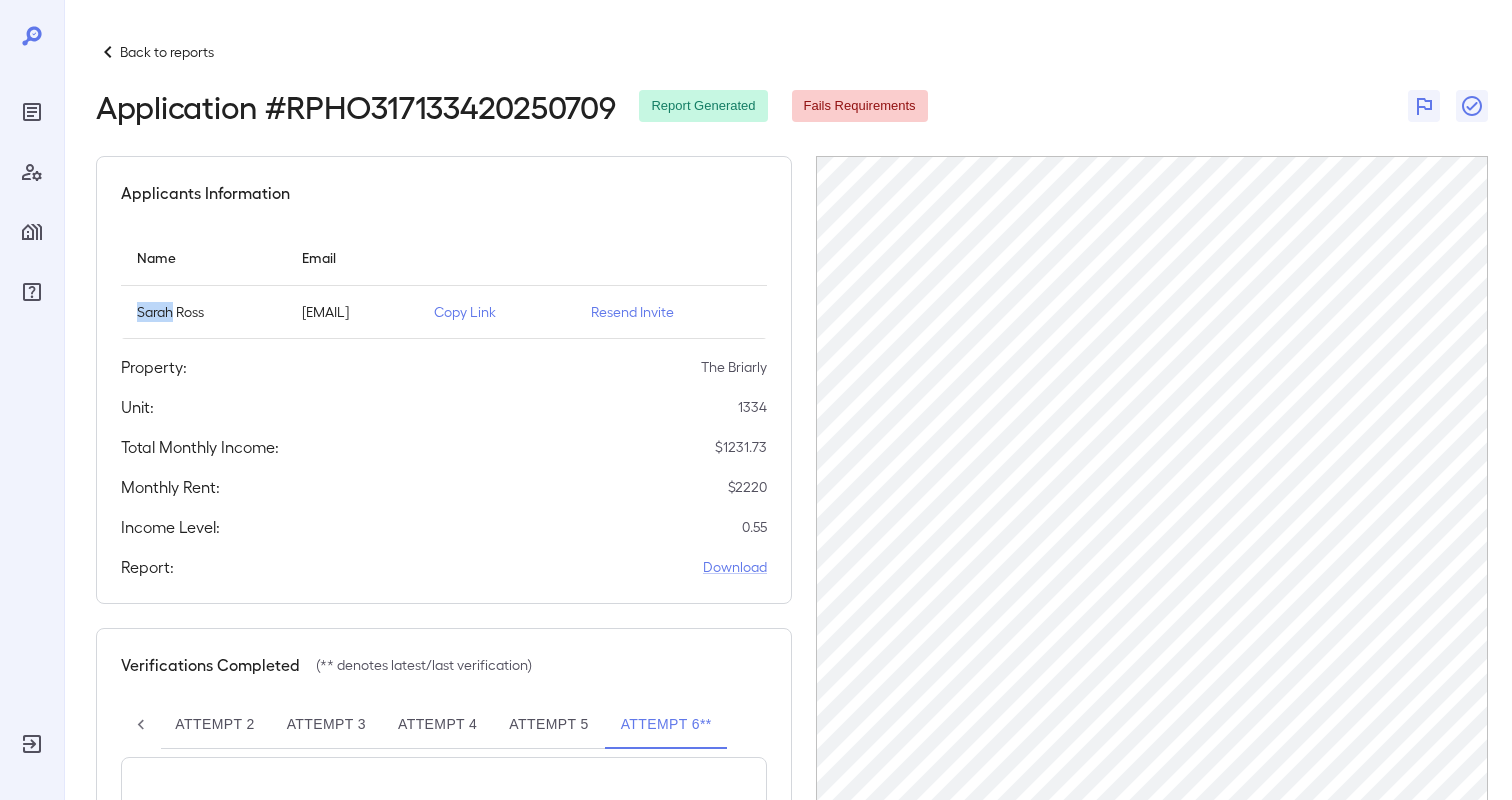 click on "Sarah Ross" at bounding box center (203, 312) 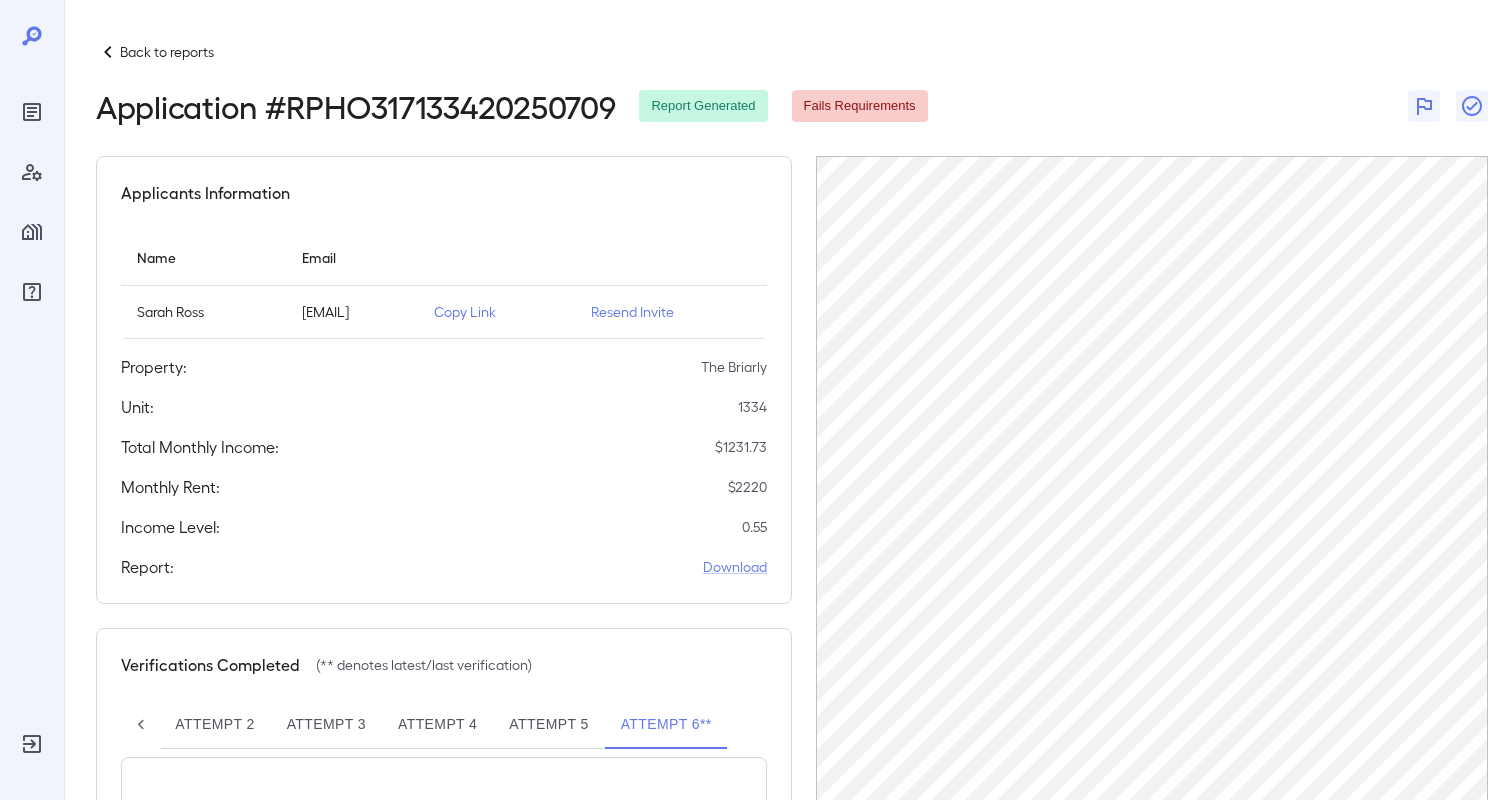 click on "[EMAIL]" at bounding box center [203, 312] 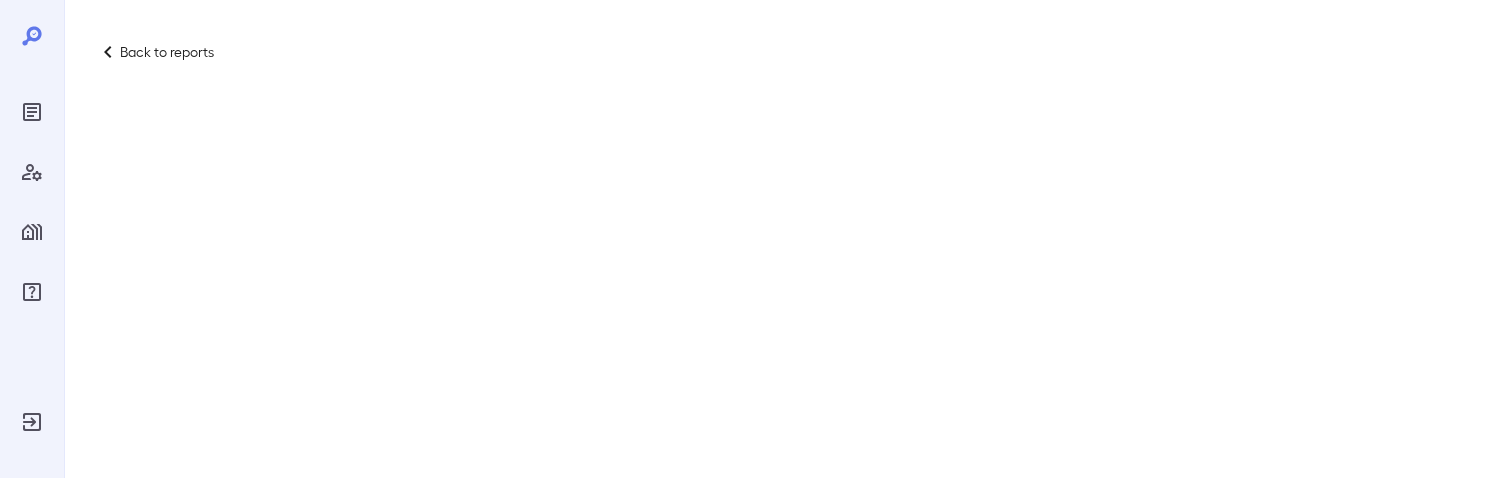 scroll, scrollTop: 0, scrollLeft: 0, axis: both 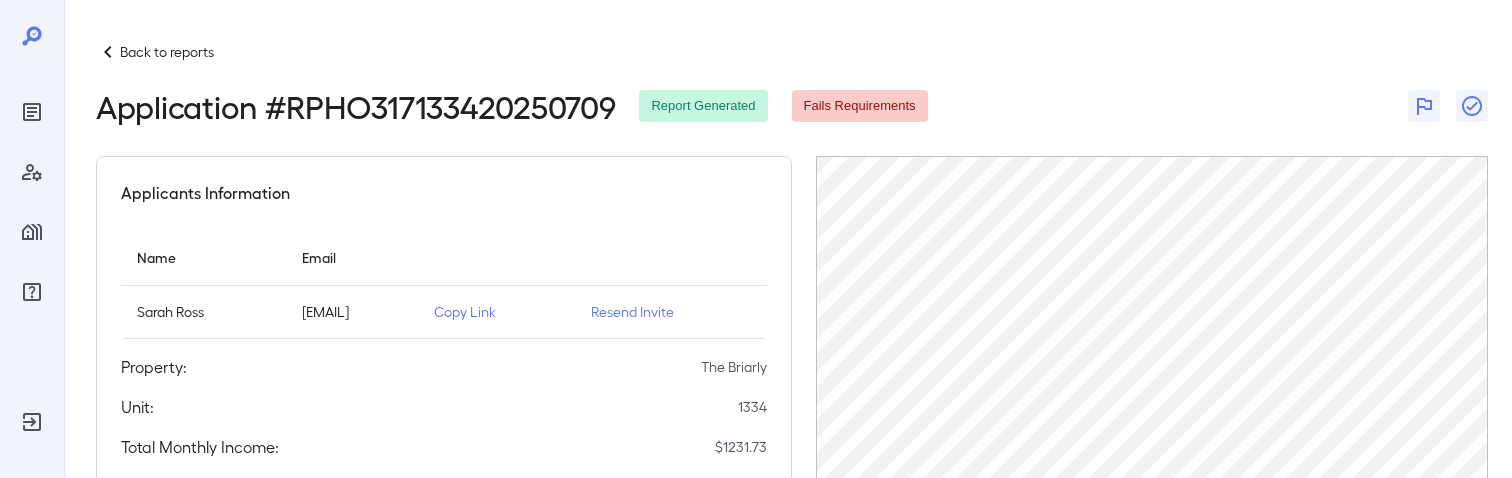click on "Sarah Ross" at bounding box center [203, 312] 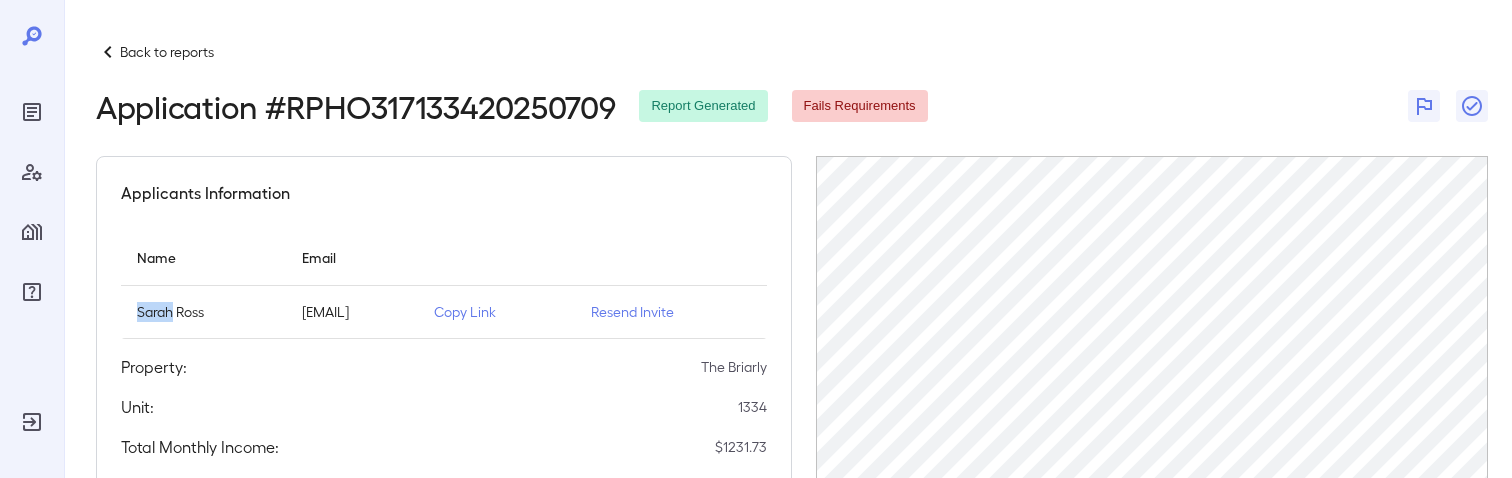 click on "Sarah Ross" at bounding box center [203, 312] 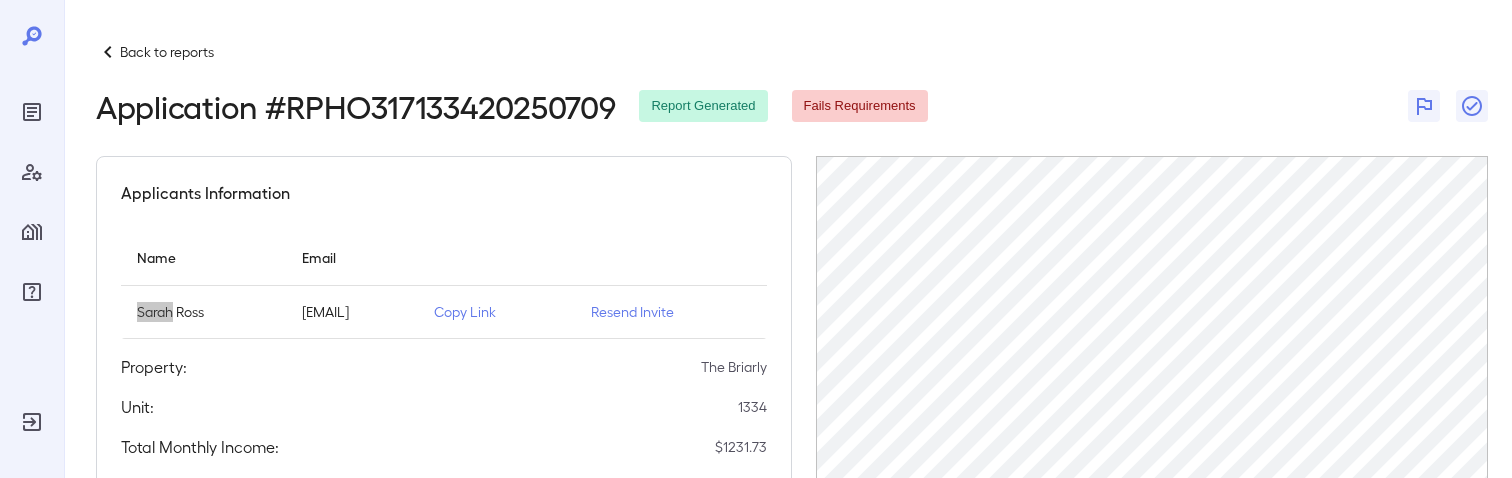 scroll, scrollTop: 610, scrollLeft: 0, axis: vertical 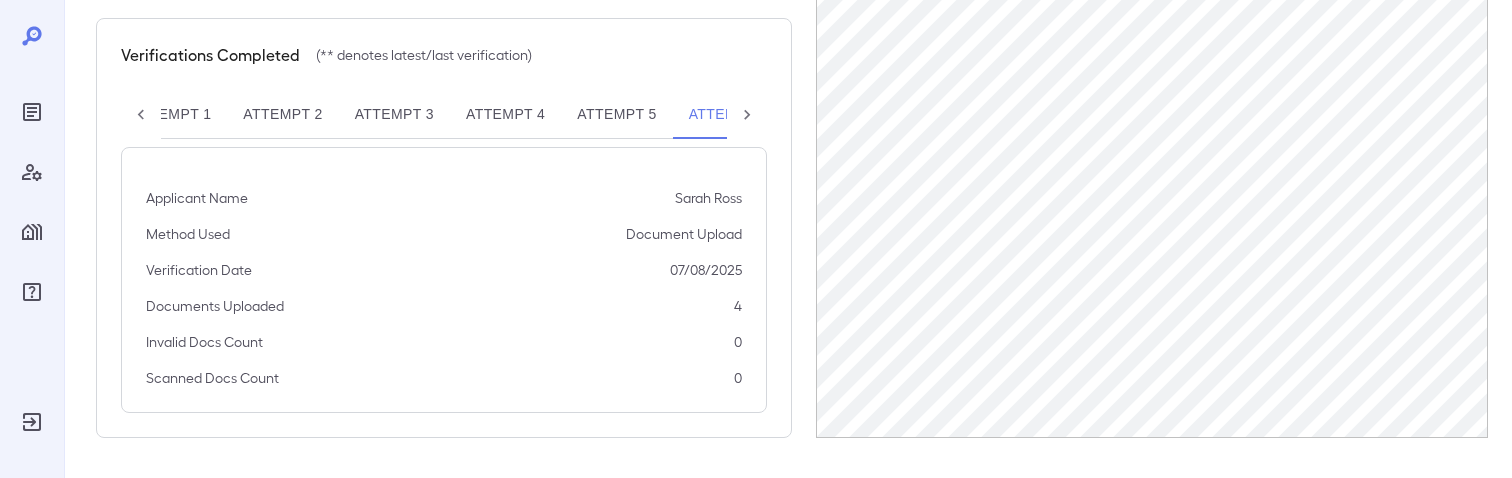 click on "Attempt 5" at bounding box center [616, 115] 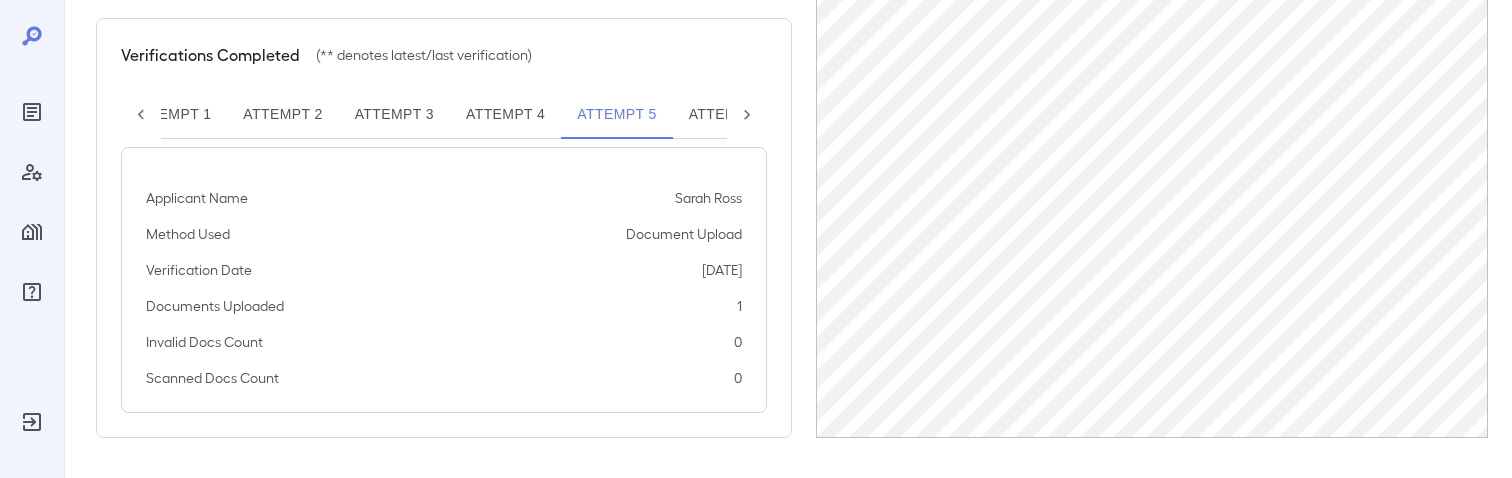 click on "Attempt 6**" at bounding box center (734, 115) 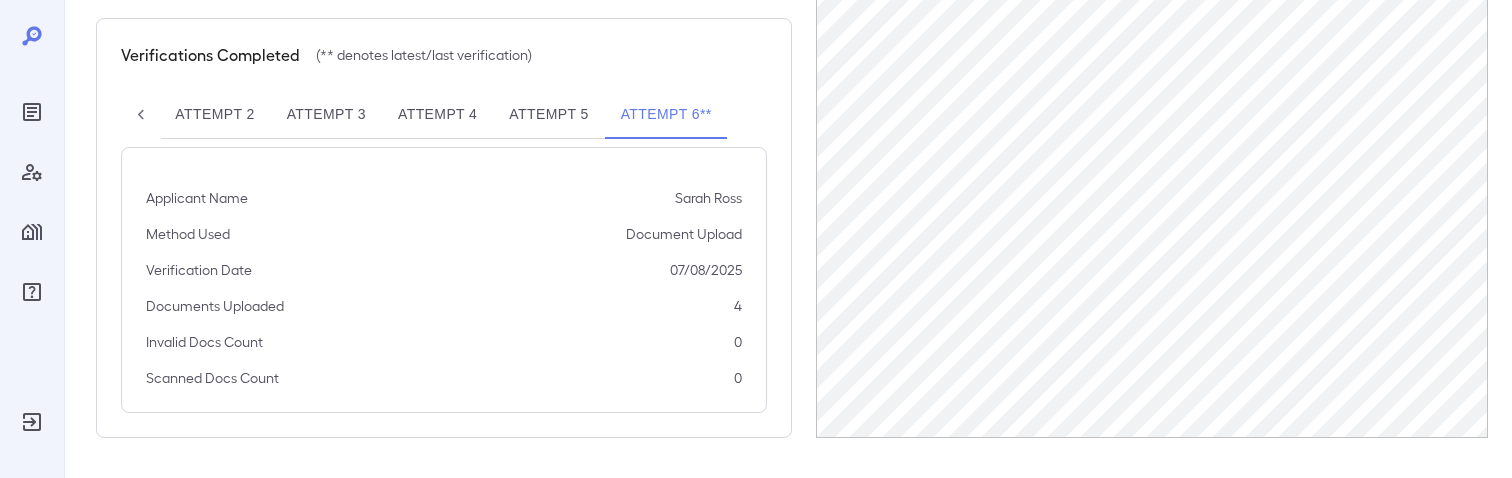 scroll, scrollTop: 0, scrollLeft: 113, axis: horizontal 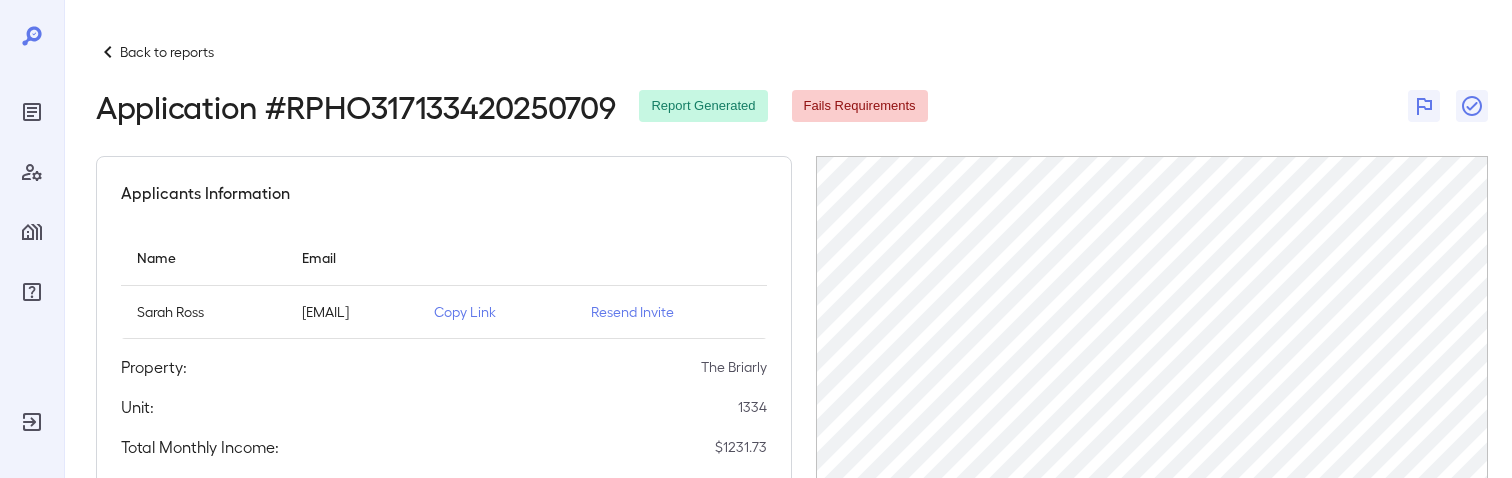 click on "Copy Link" at bounding box center [496, 312] 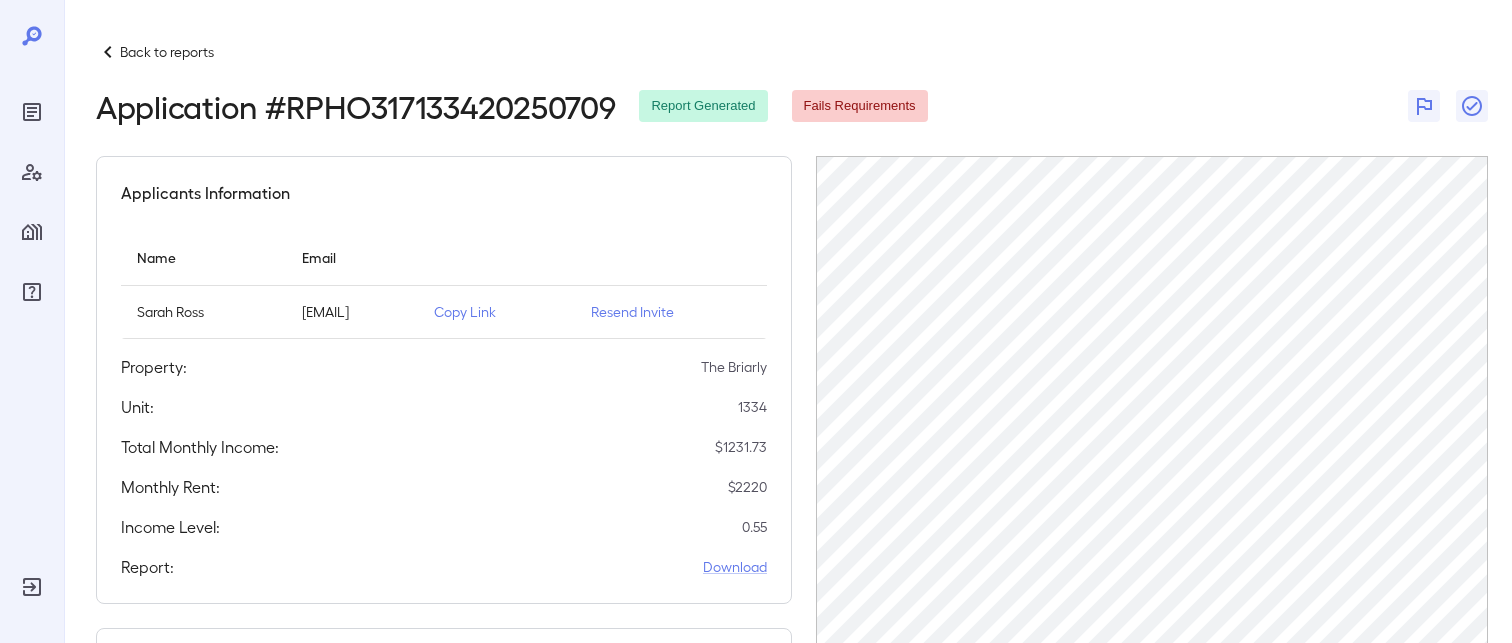 click on "Total Monthly Income:   $ 1231.73" at bounding box center (444, 447) 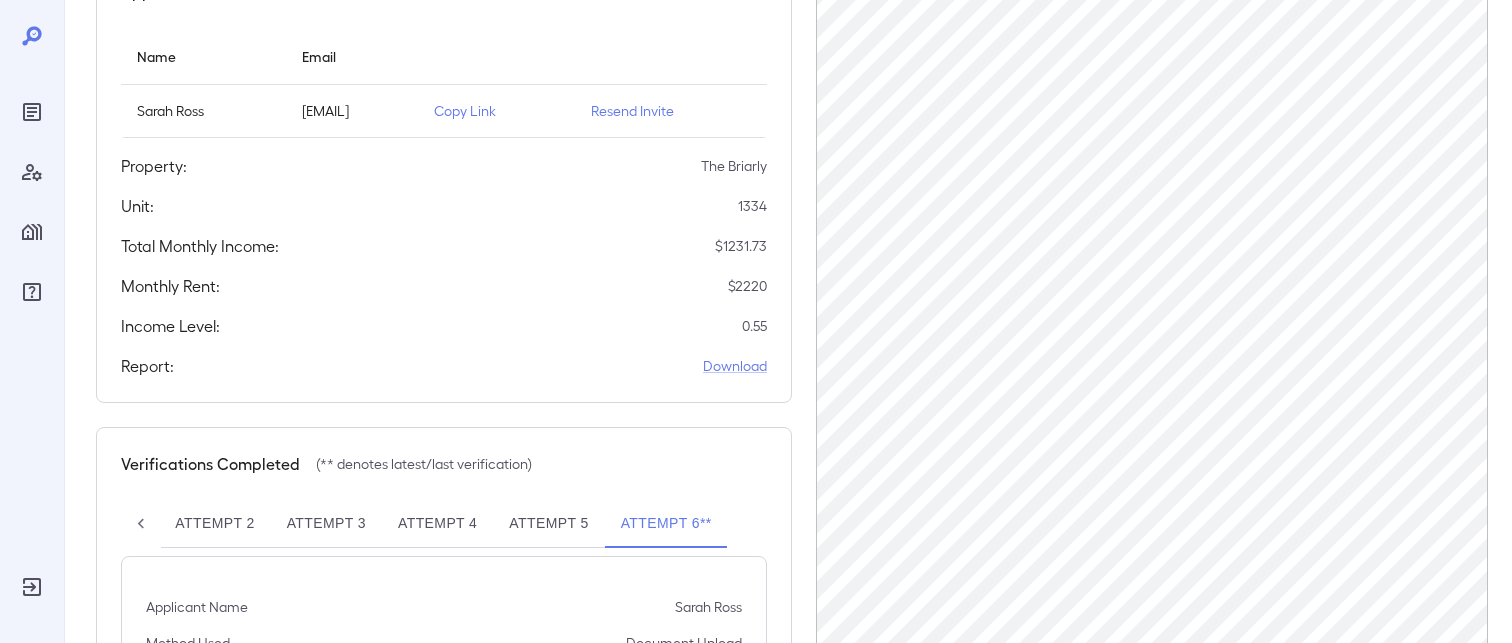 scroll, scrollTop: 445, scrollLeft: 0, axis: vertical 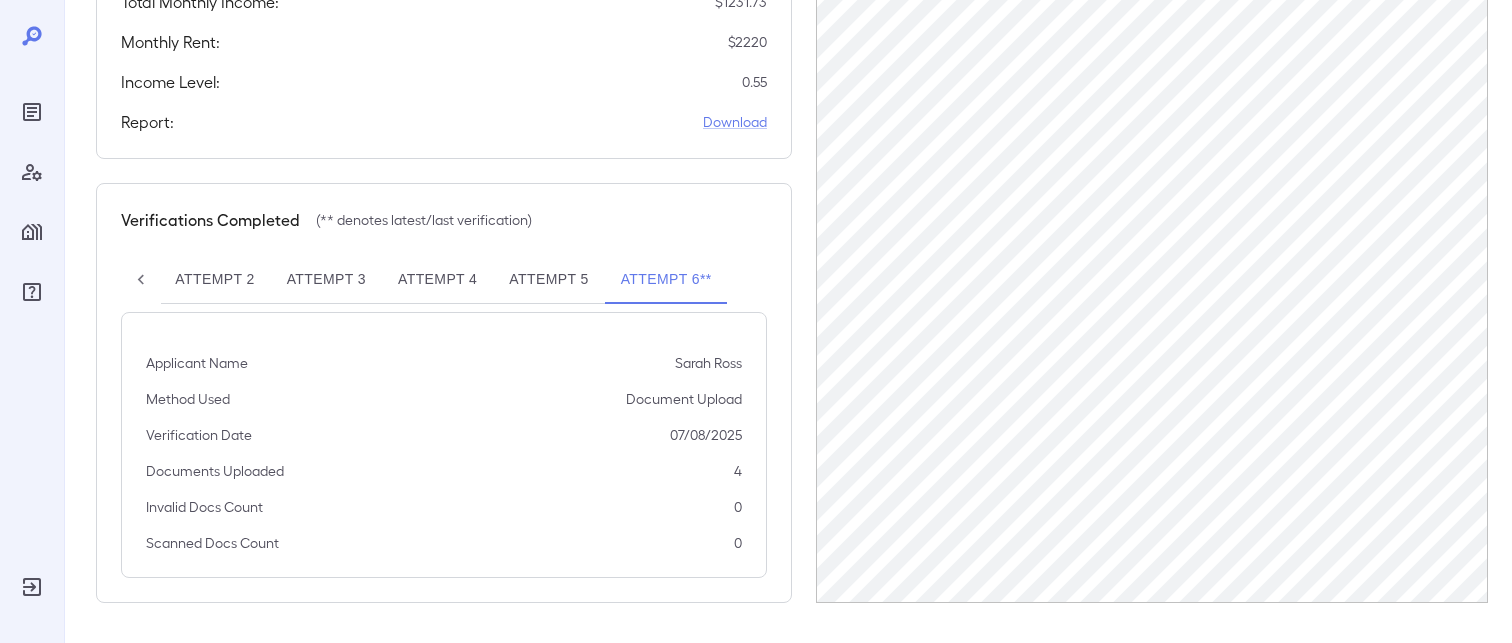 click on "Attempt 5" at bounding box center [548, 280] 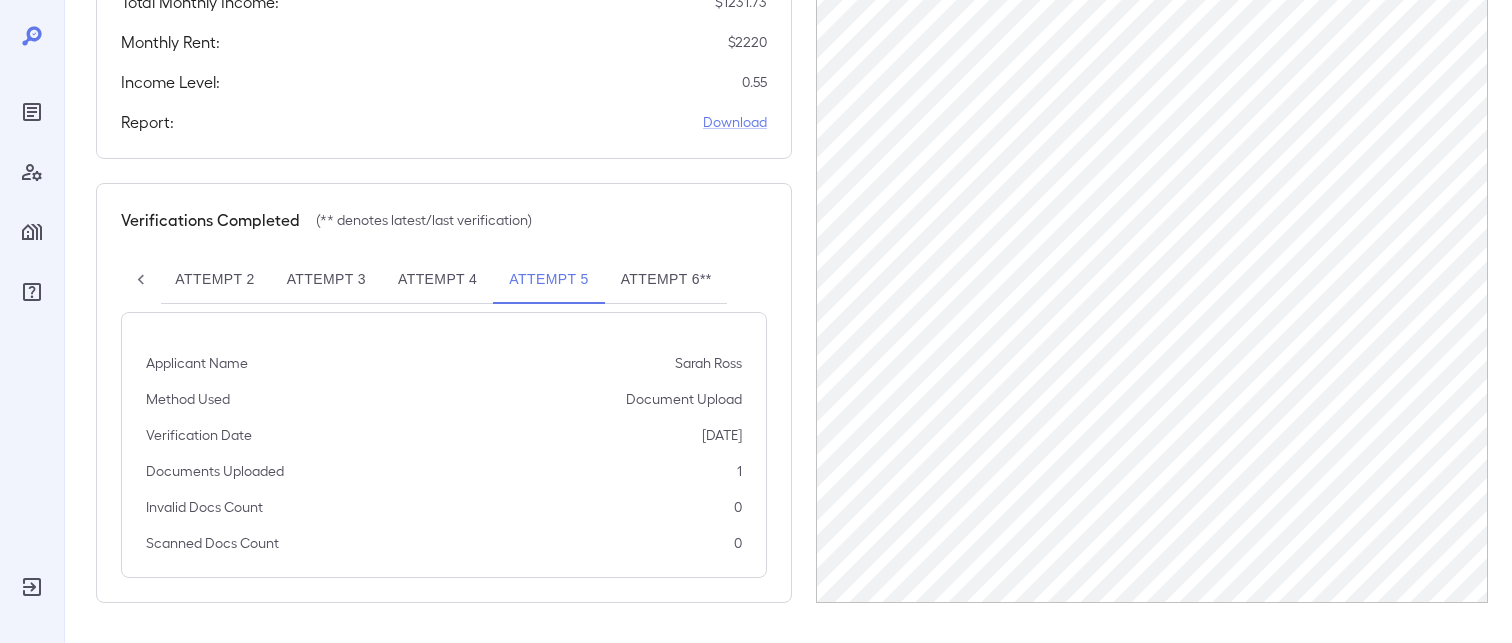 click on "Attempt 4" at bounding box center (437, 280) 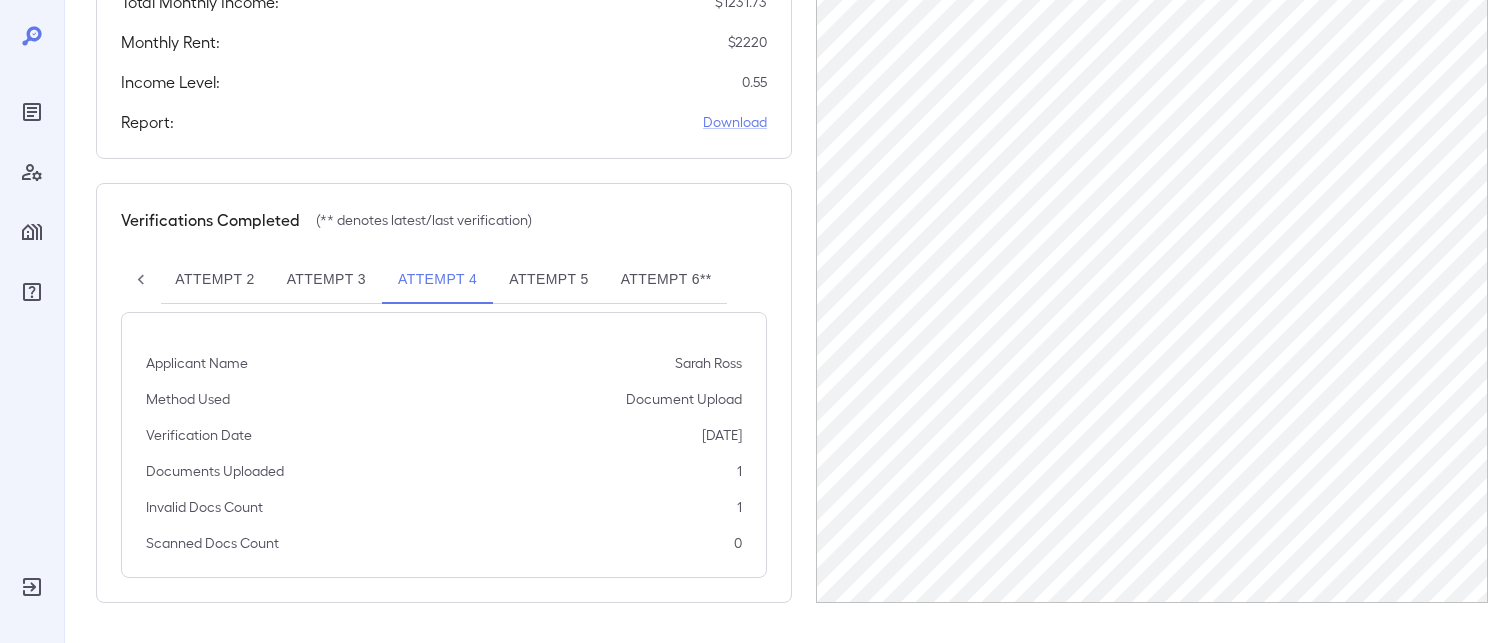 click on "Attempt 3" at bounding box center [326, 280] 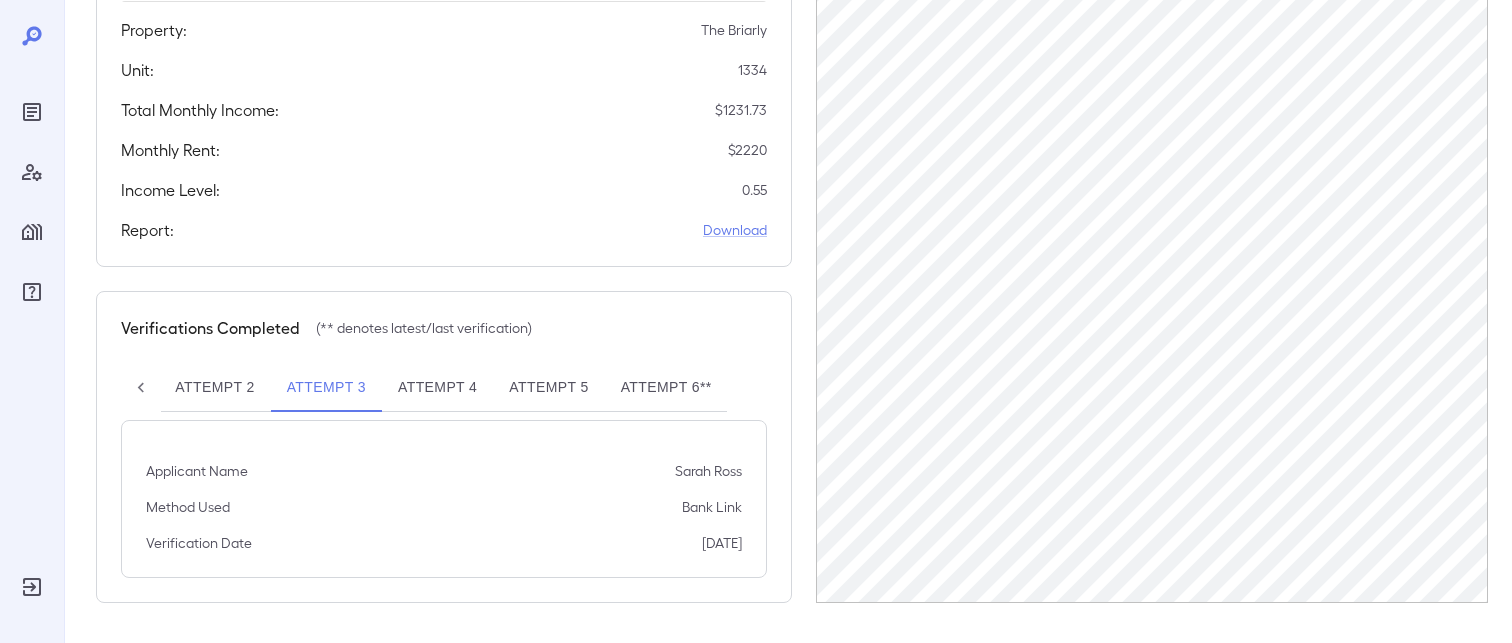 scroll, scrollTop: 337, scrollLeft: 0, axis: vertical 